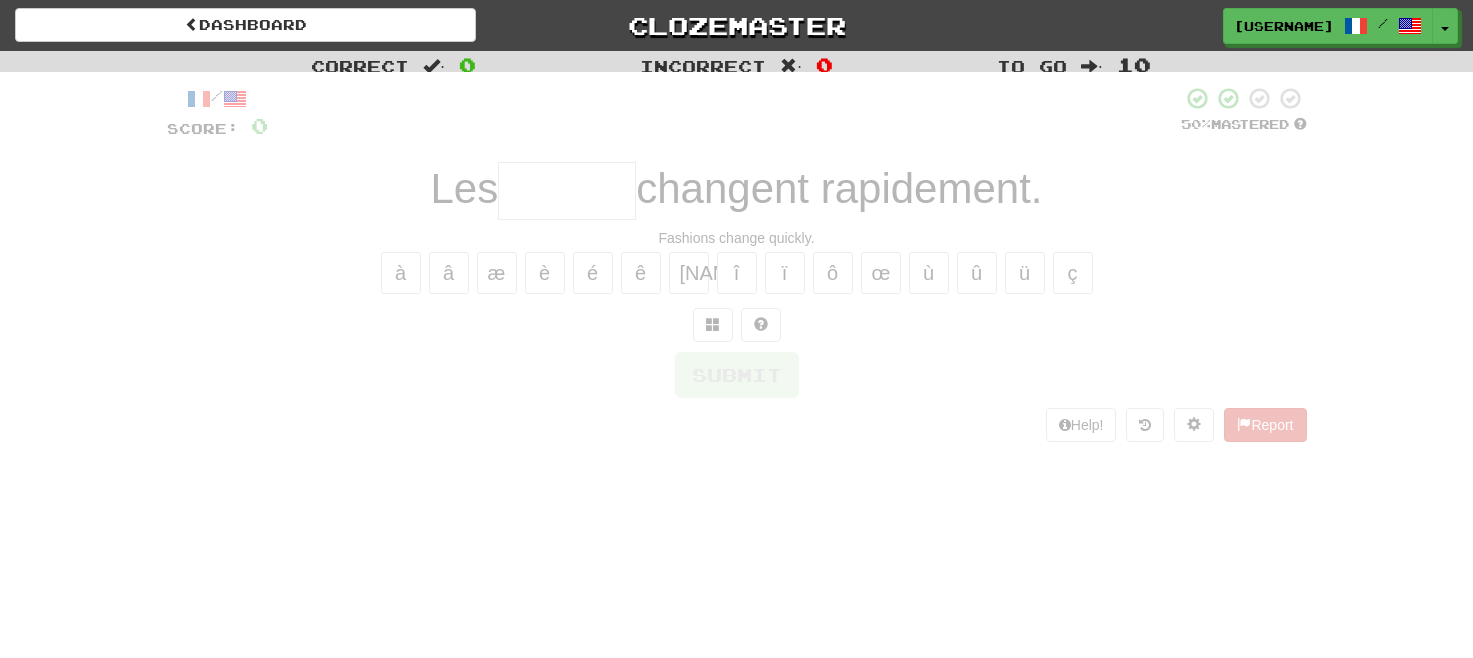 scroll, scrollTop: 0, scrollLeft: 0, axis: both 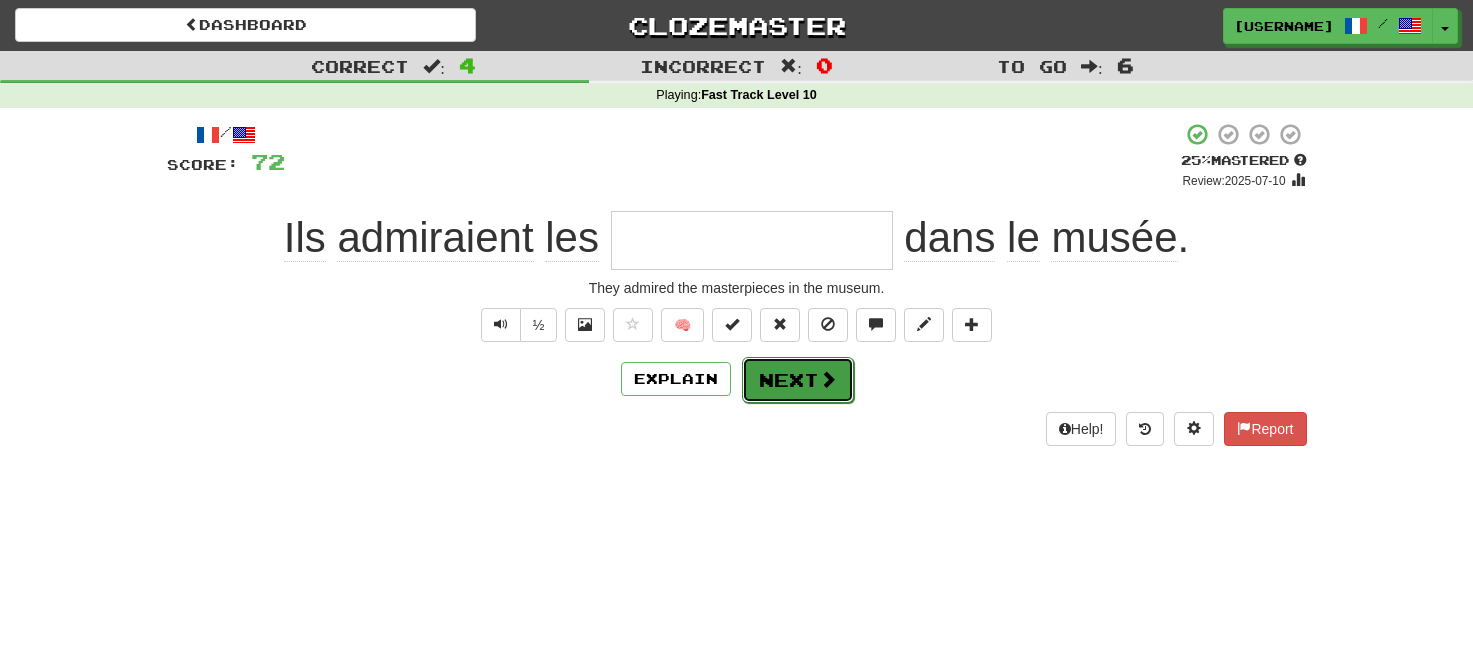 click on "Next" at bounding box center [798, 380] 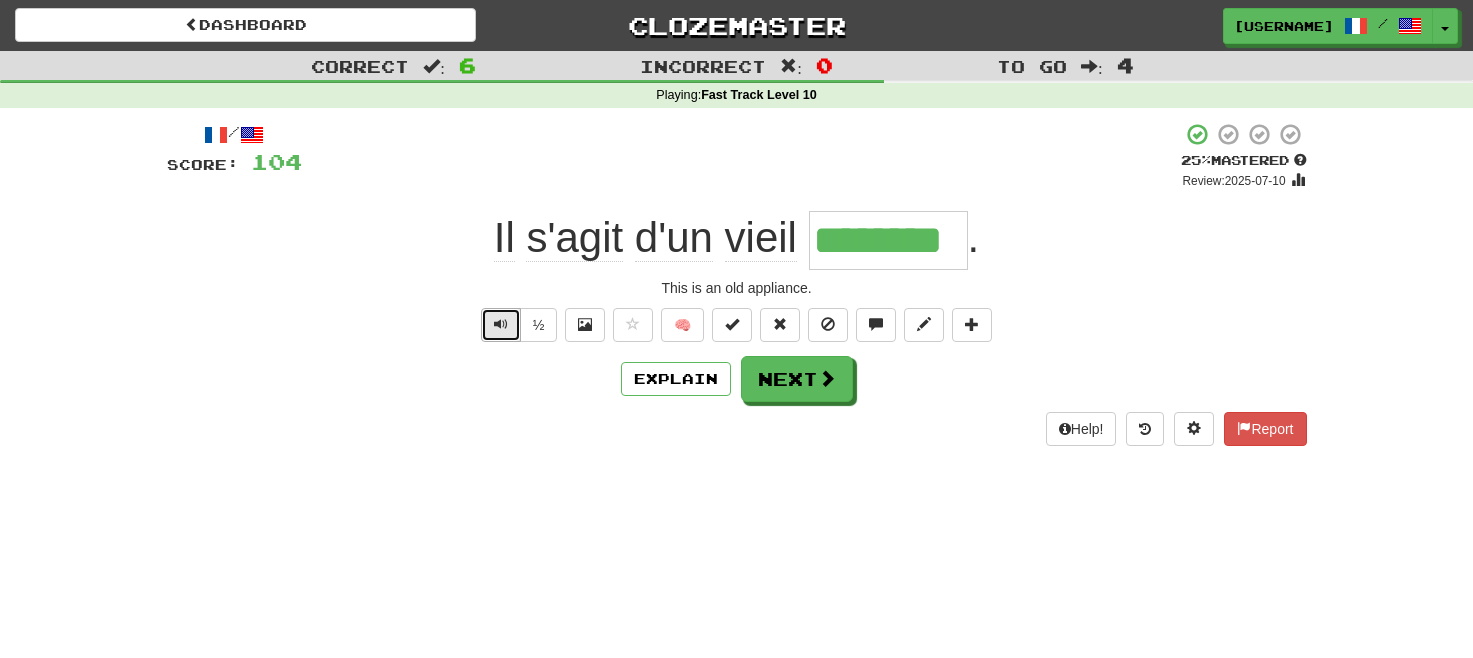 click at bounding box center (501, 325) 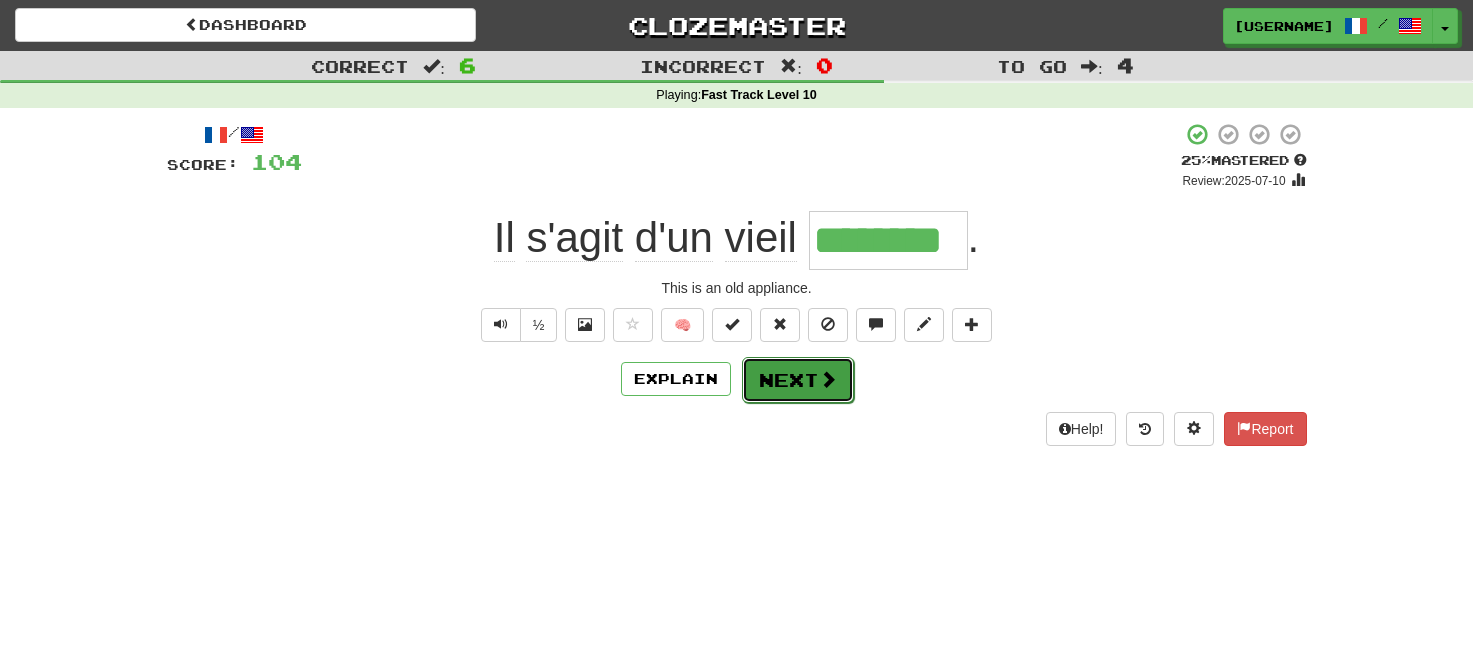 click on "Next" at bounding box center [798, 380] 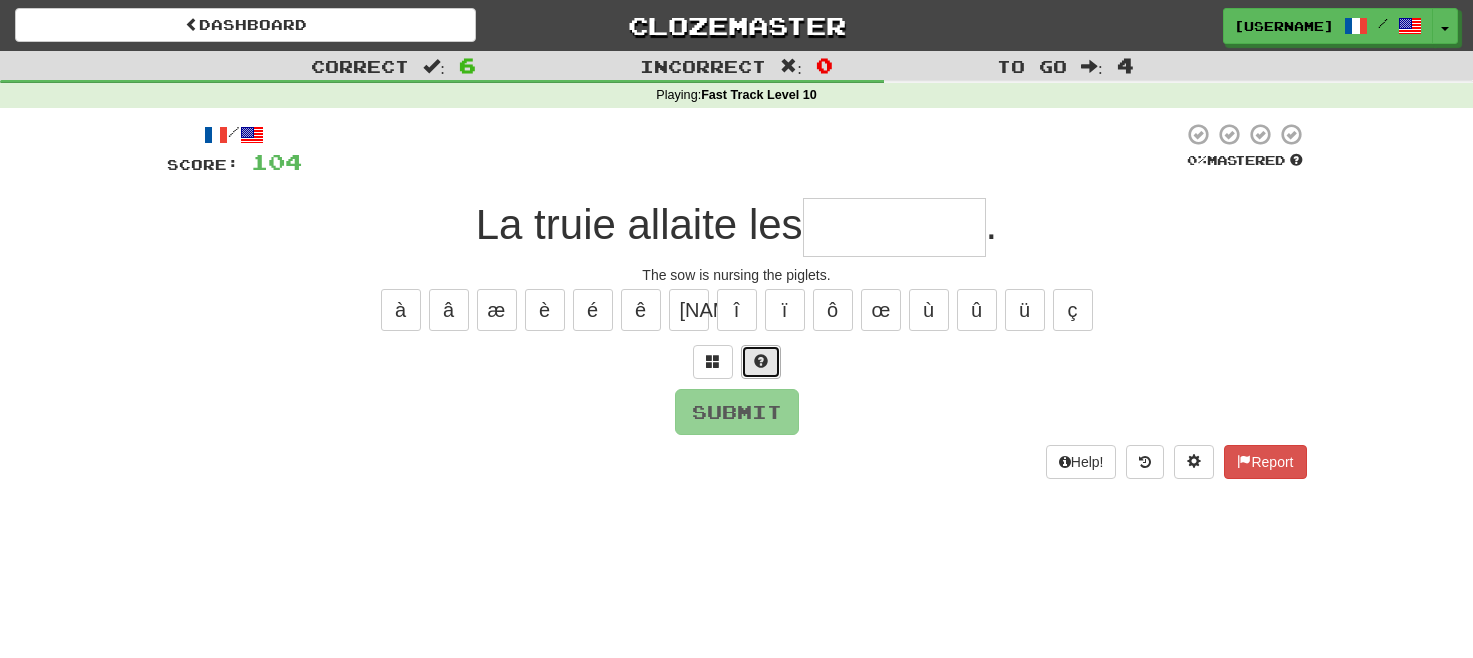 click at bounding box center (761, 361) 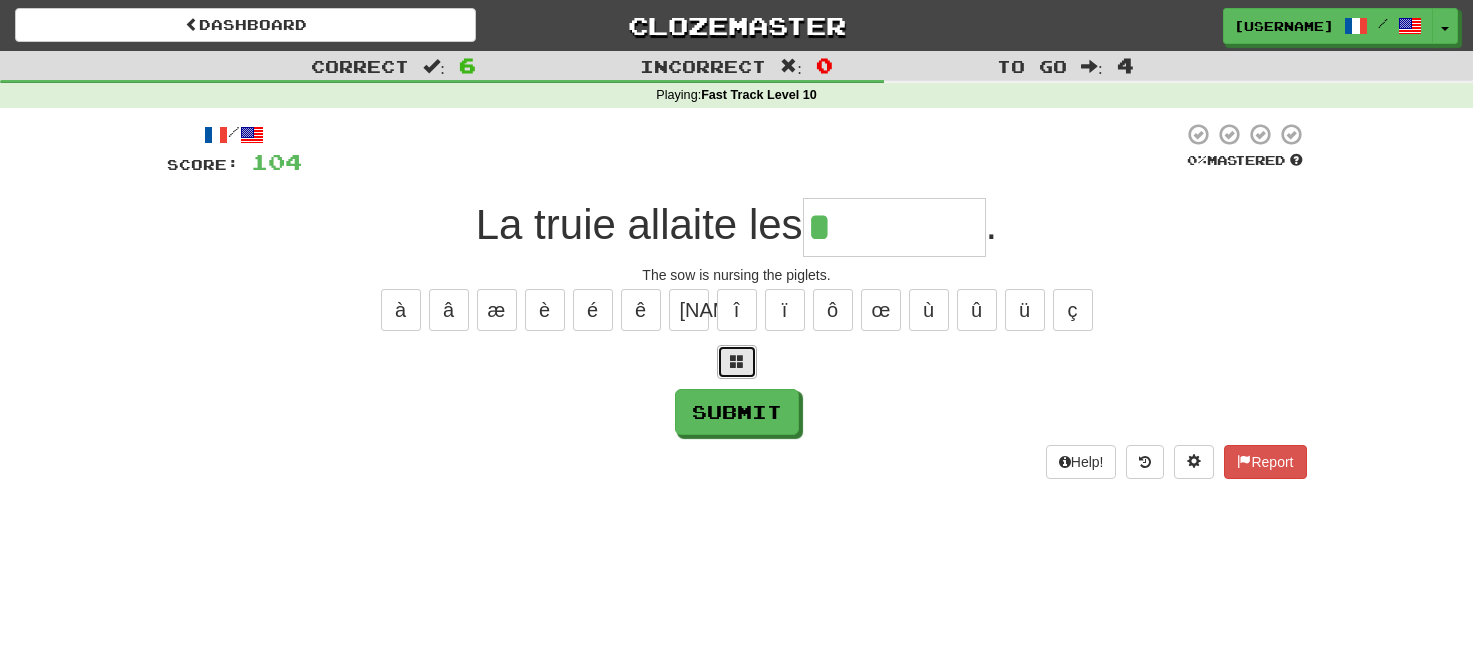 click at bounding box center [737, 362] 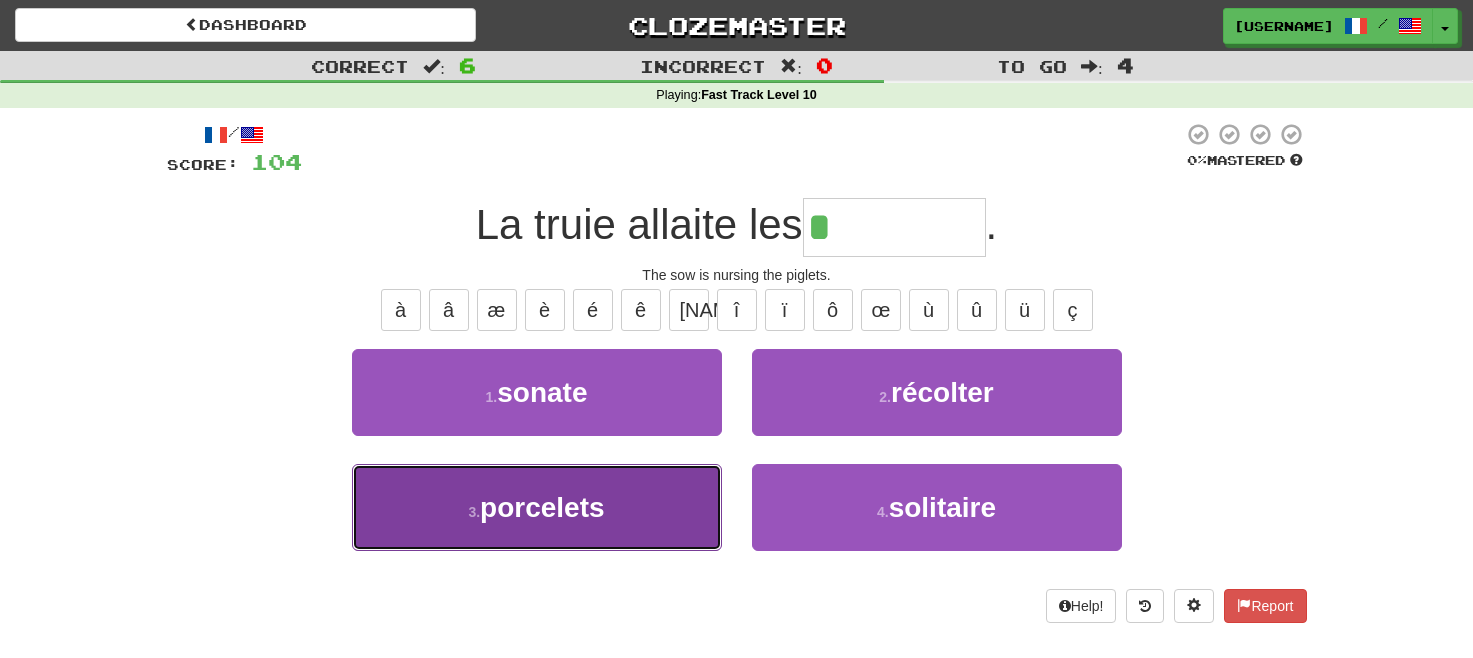 click on "3 . porcelets" at bounding box center [537, 392] 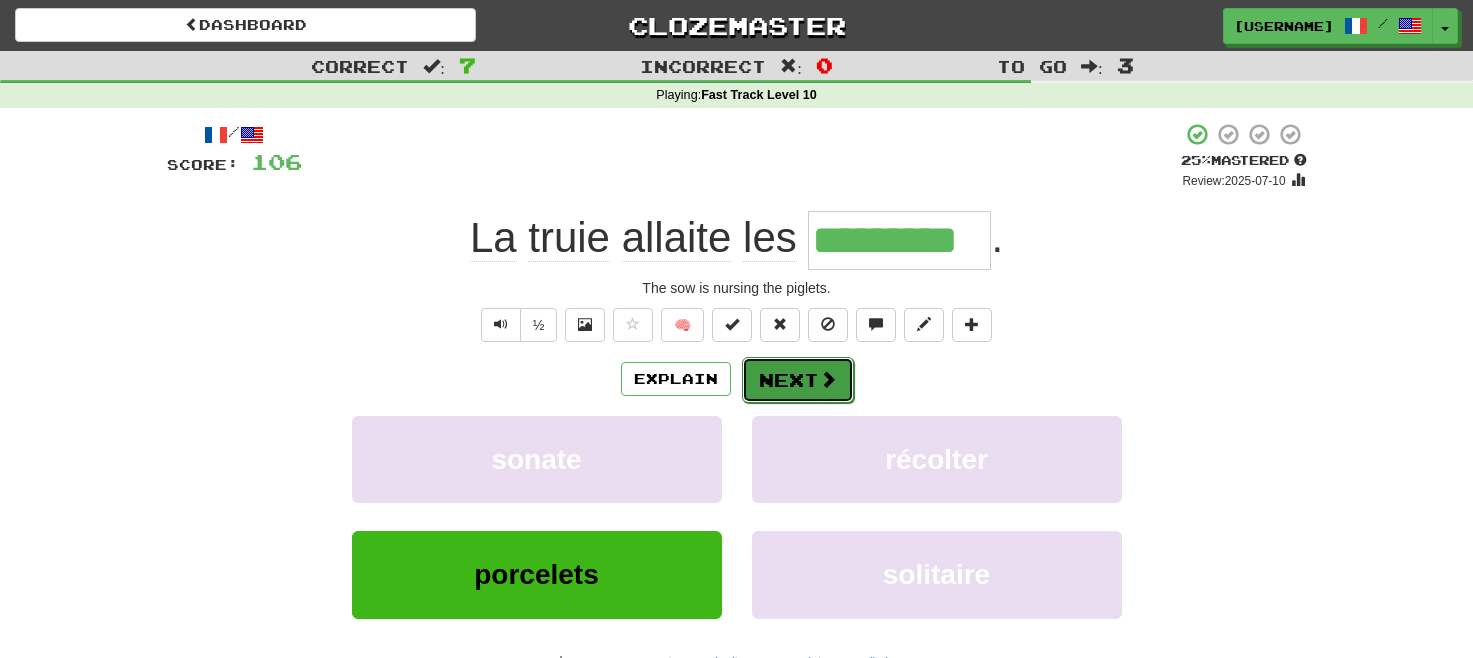 click on "Next" at bounding box center (798, 380) 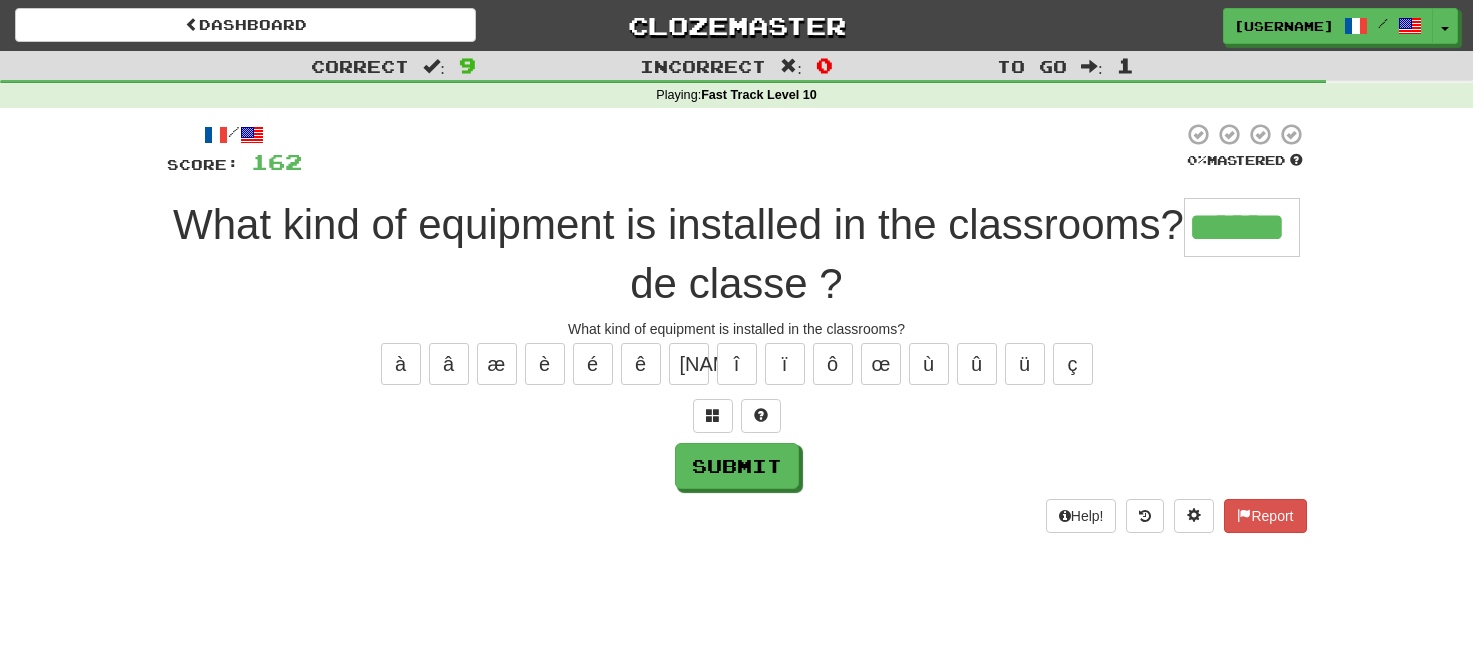 type on "******" 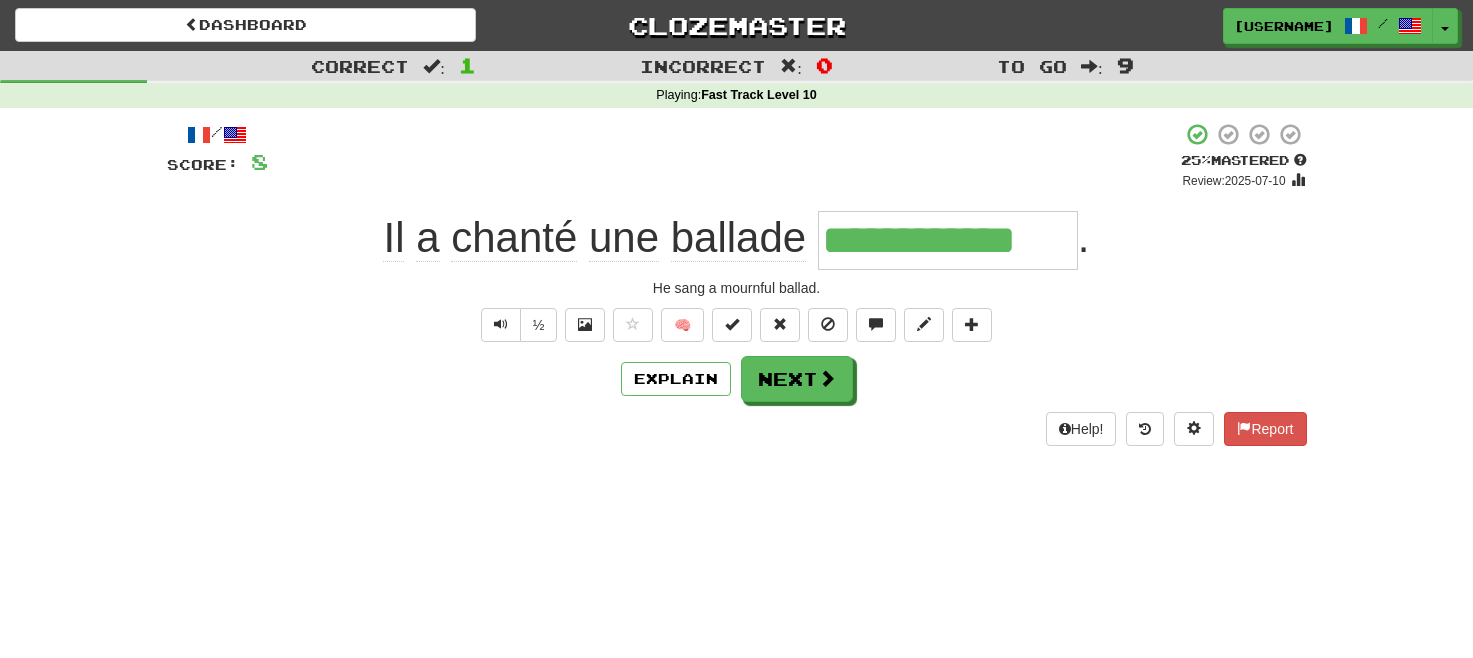 click on "**********" at bounding box center [737, 284] 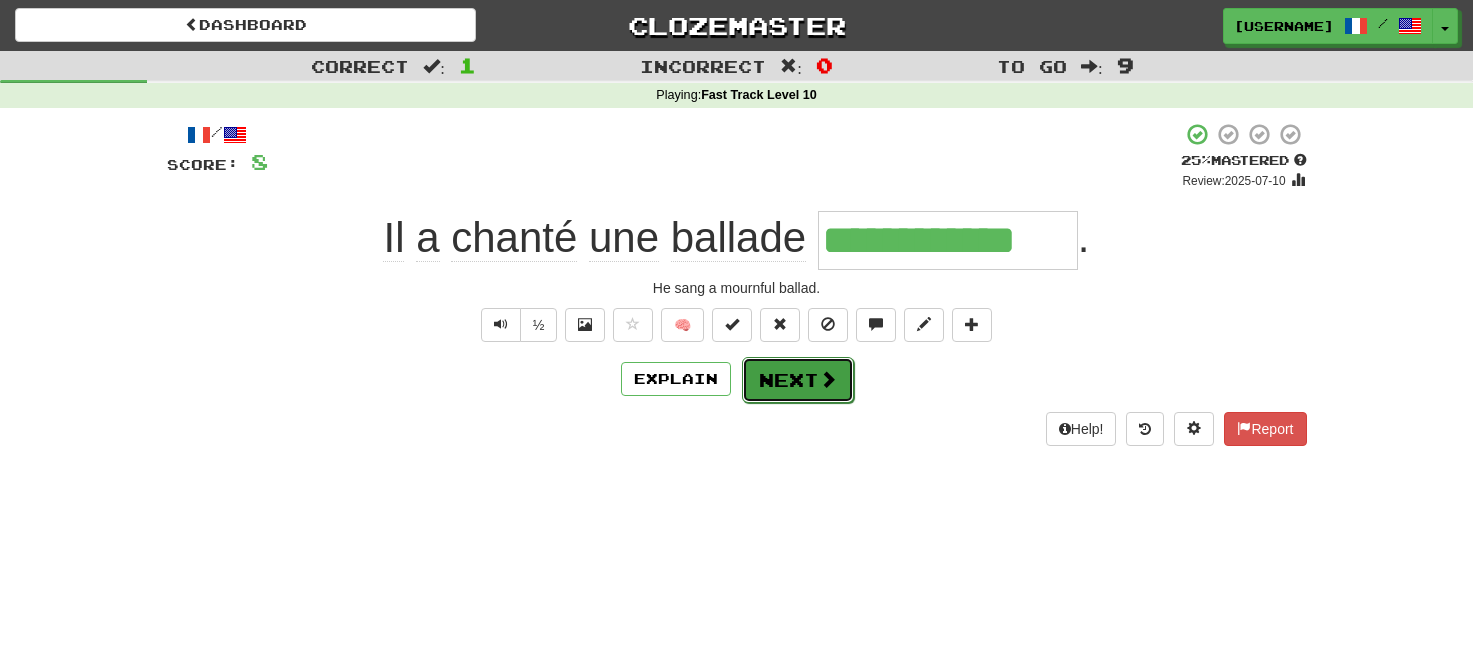click at bounding box center [828, 379] 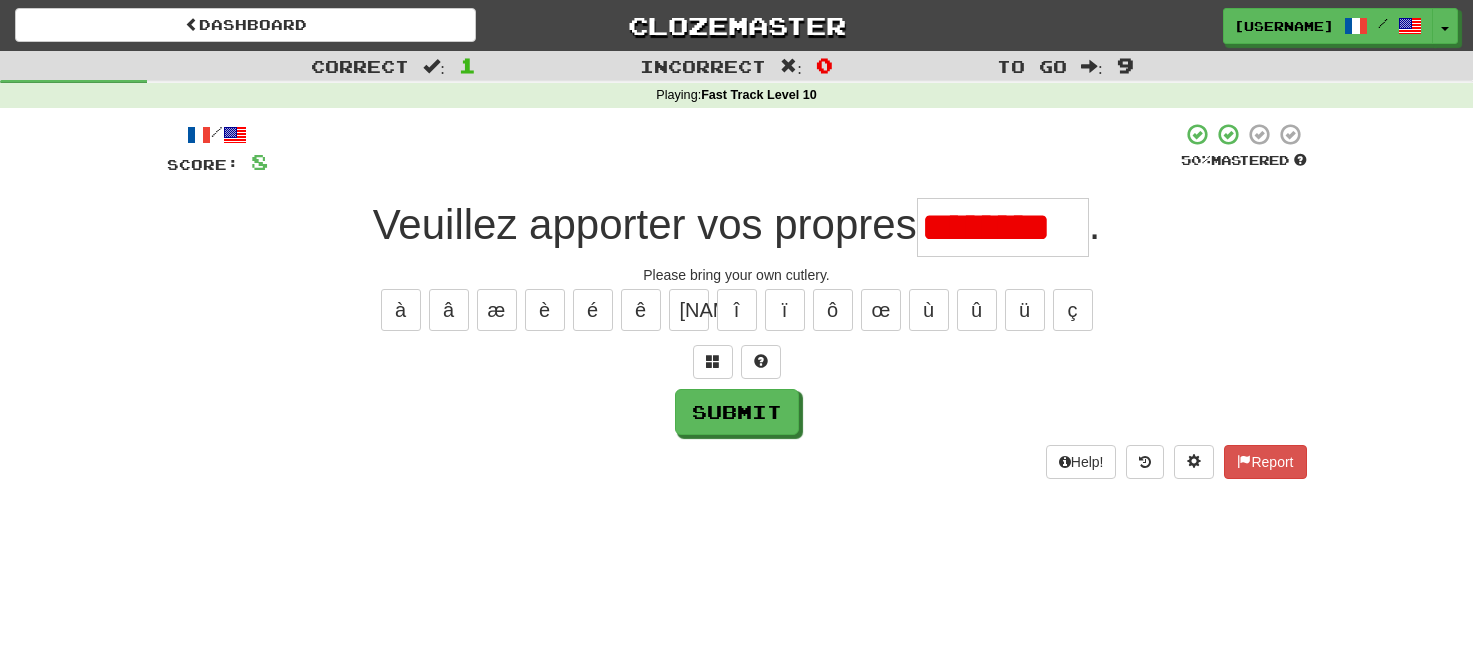 scroll, scrollTop: 0, scrollLeft: 0, axis: both 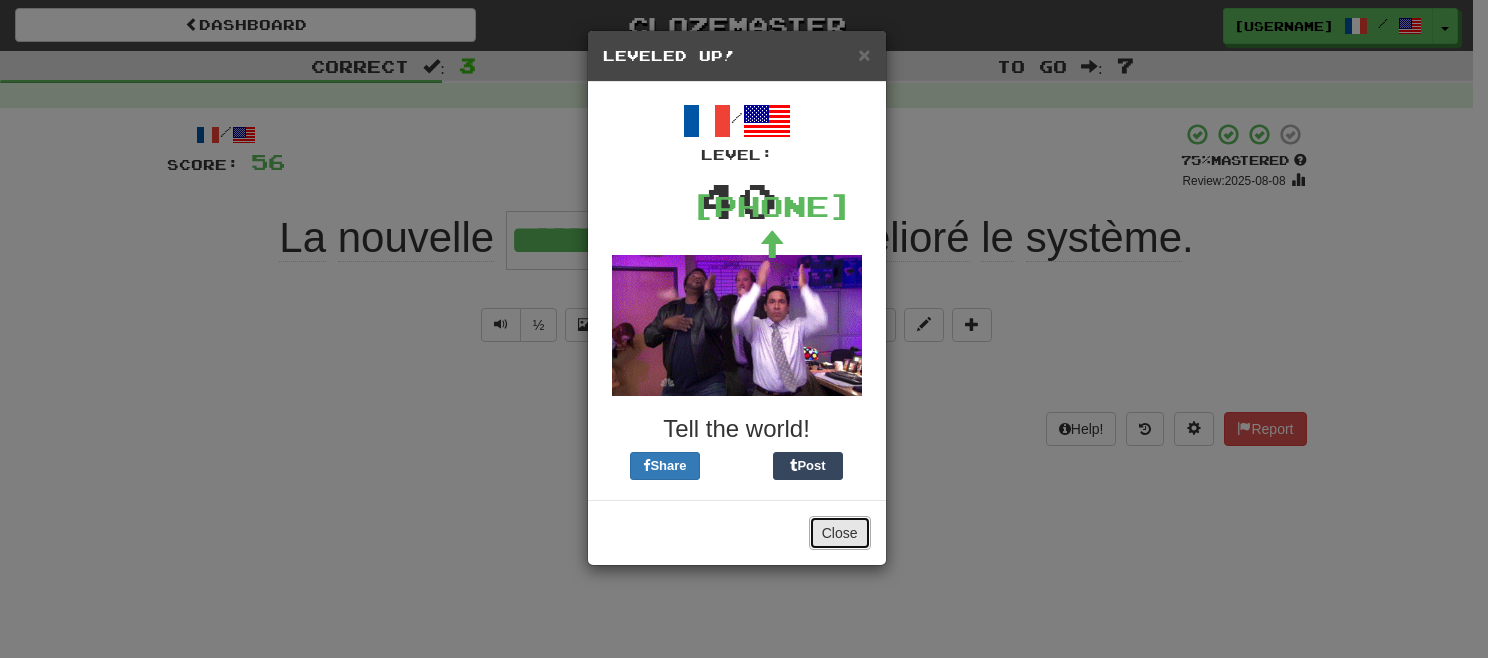 click on "Close" at bounding box center [840, 533] 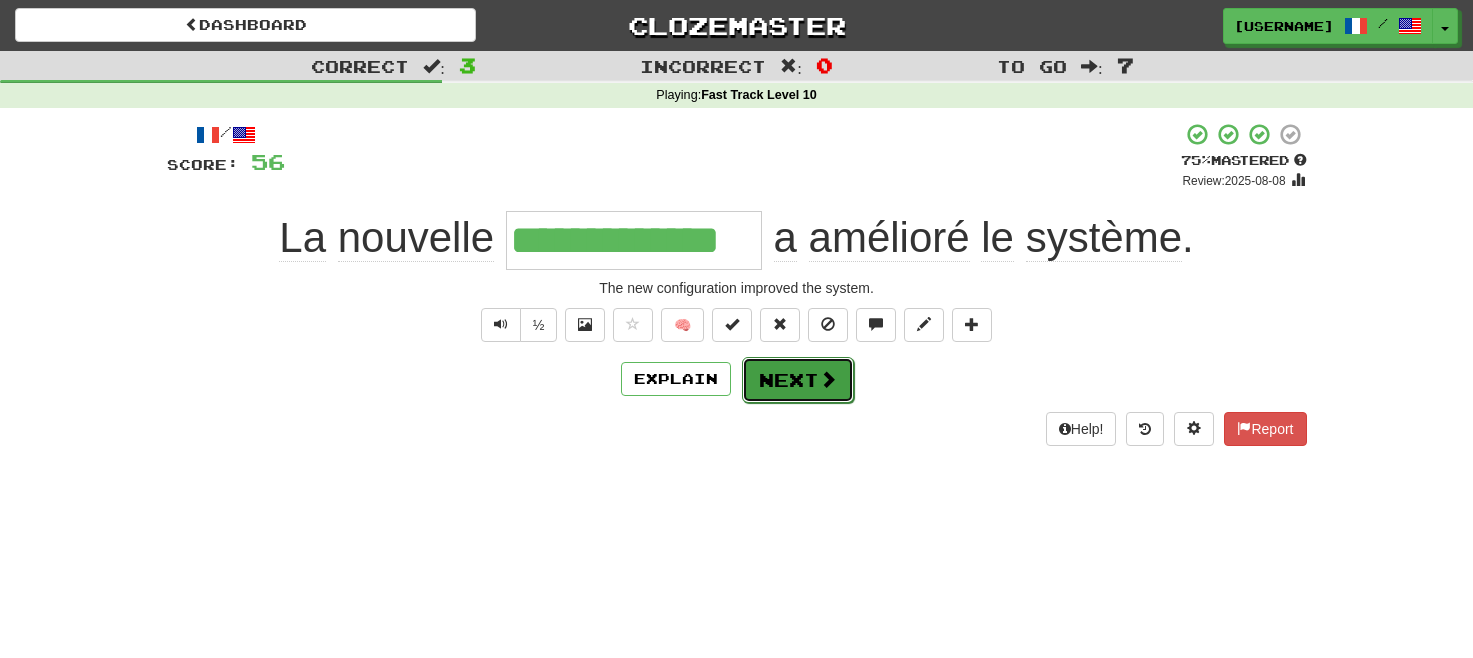 click on "Next" at bounding box center (798, 380) 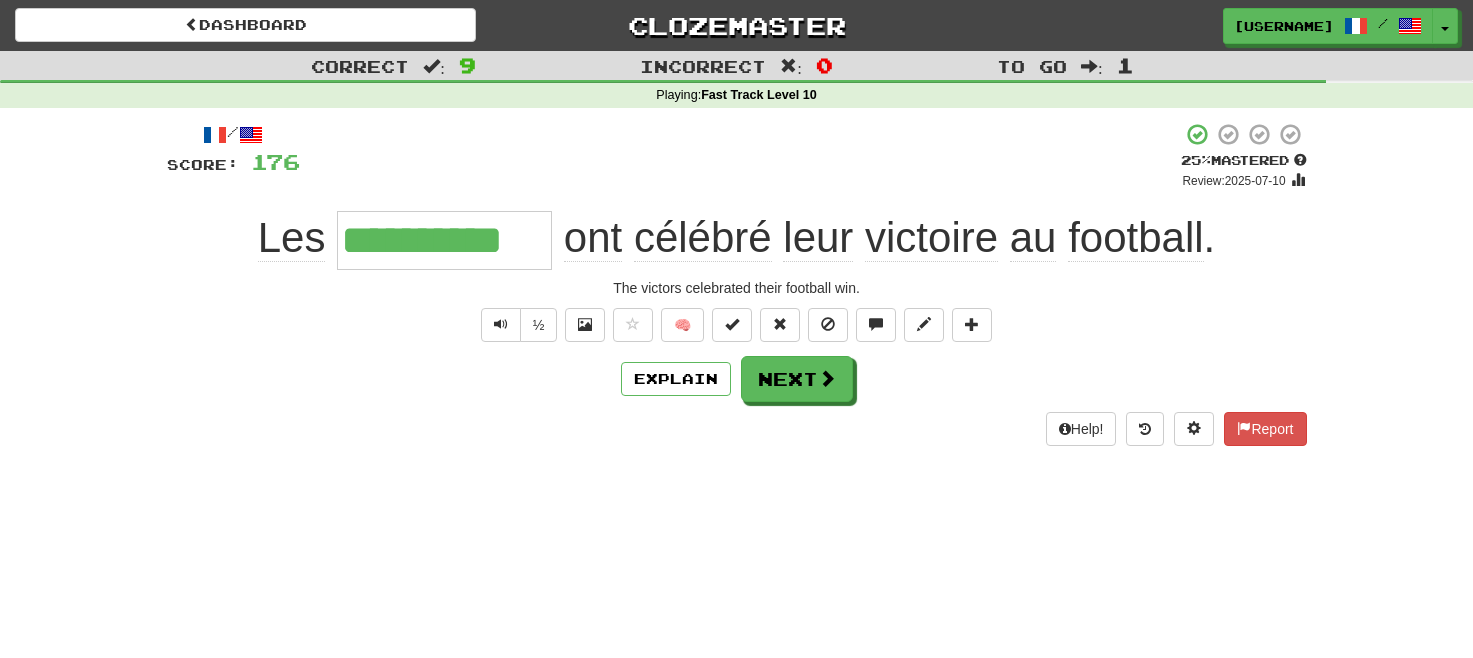 click on "football" at bounding box center (1135, 238) 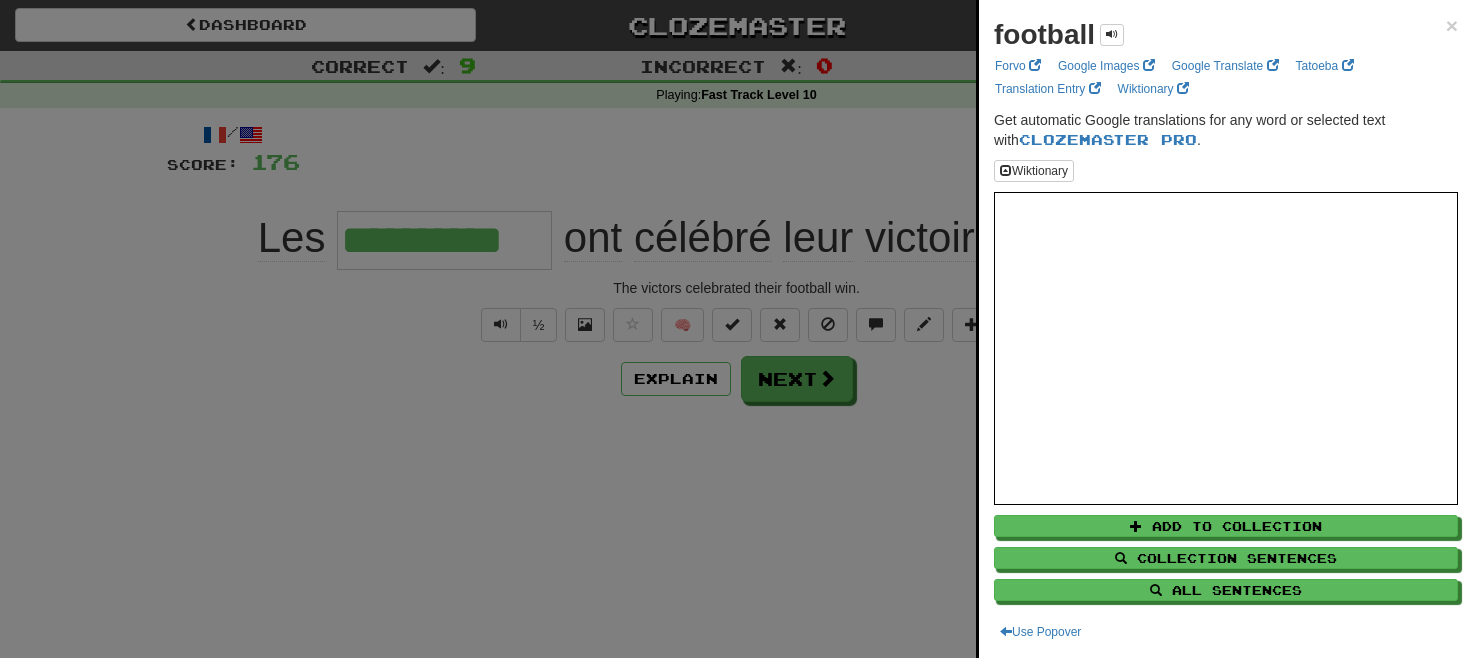 click at bounding box center [736, 329] 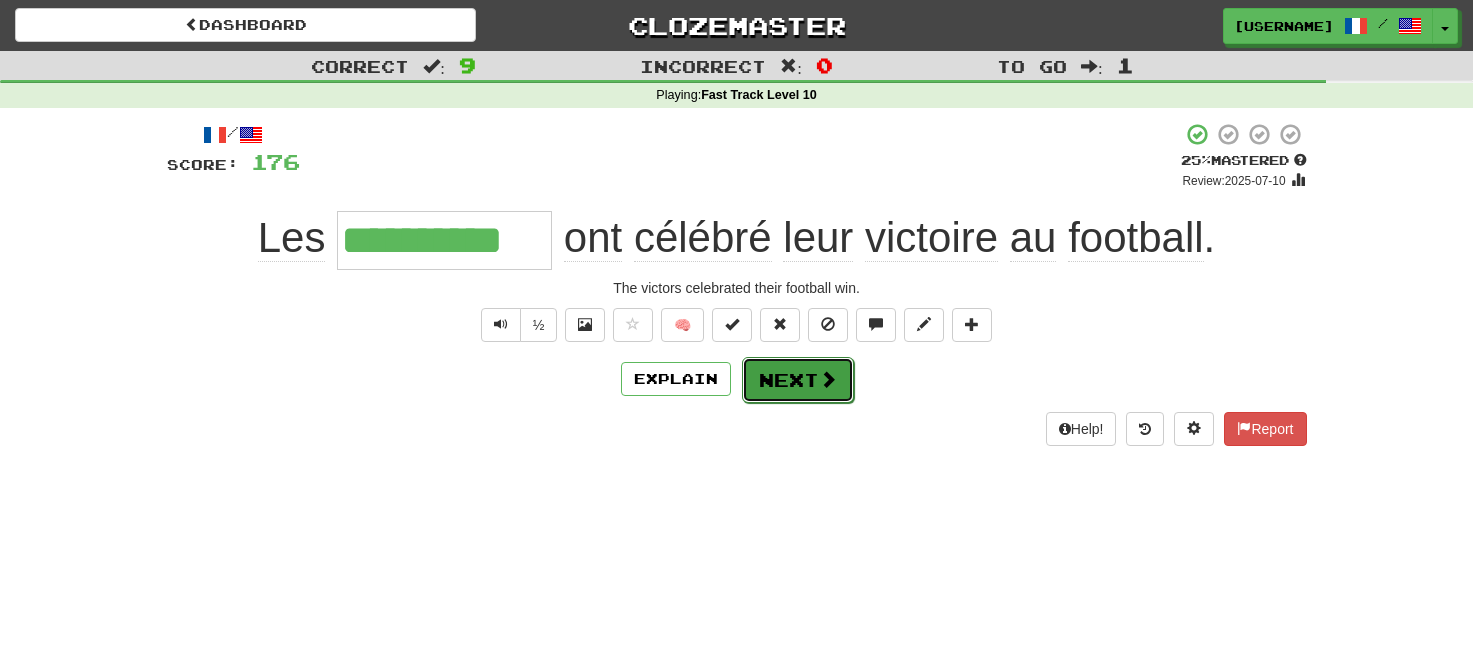 click on "Next" at bounding box center (798, 380) 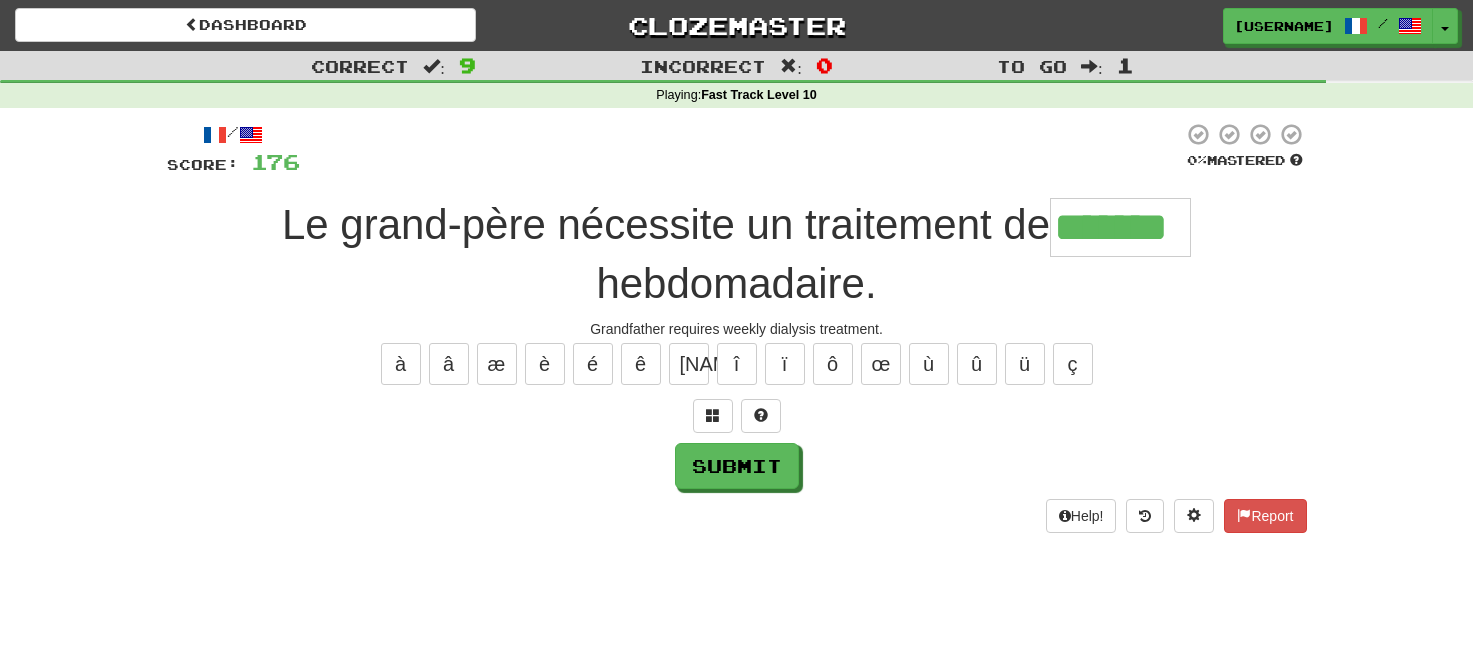 type on "*******" 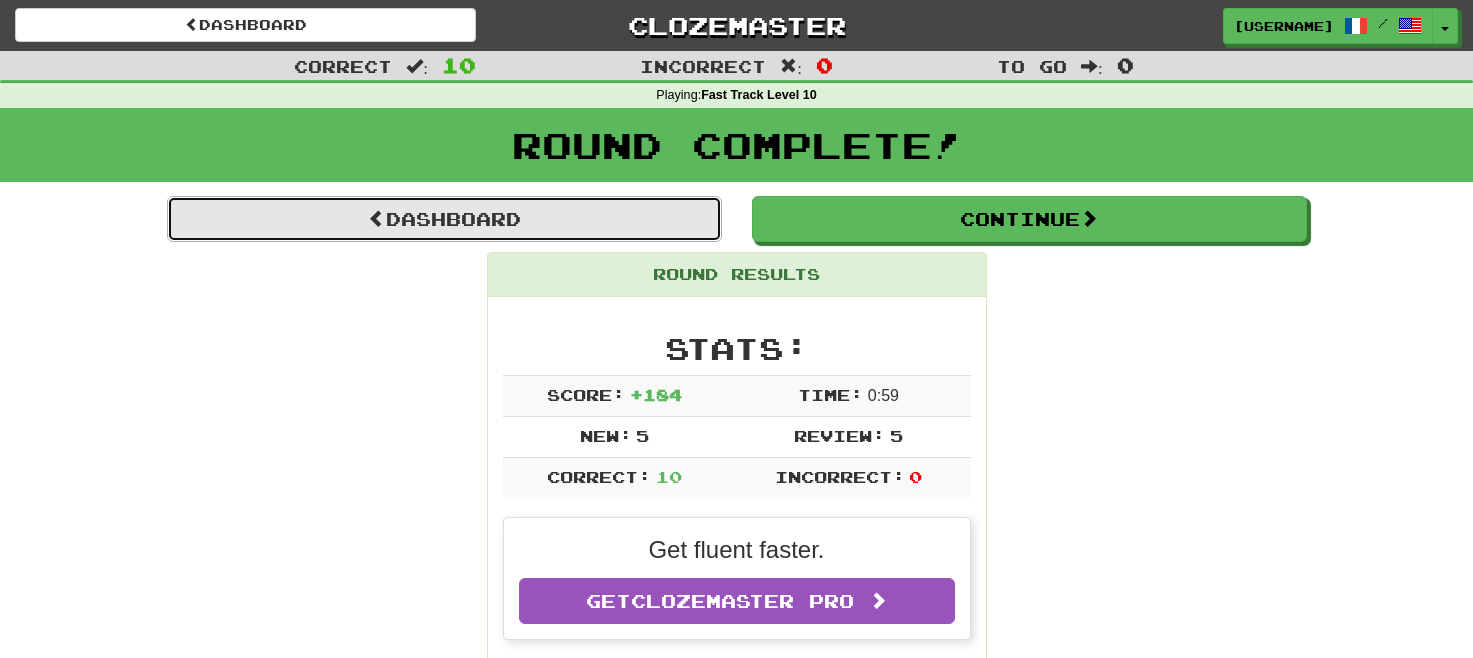 click on "Dashboard" at bounding box center [444, 219] 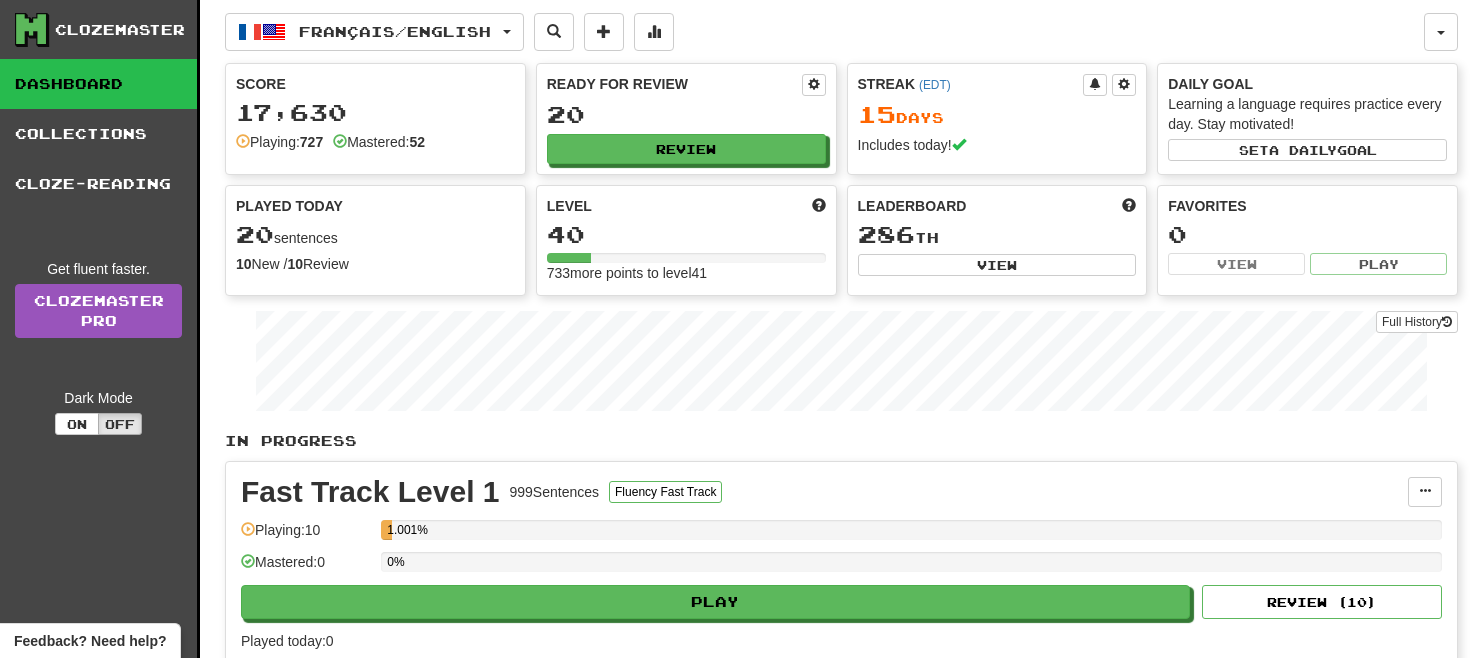 scroll, scrollTop: 0, scrollLeft: 0, axis: both 